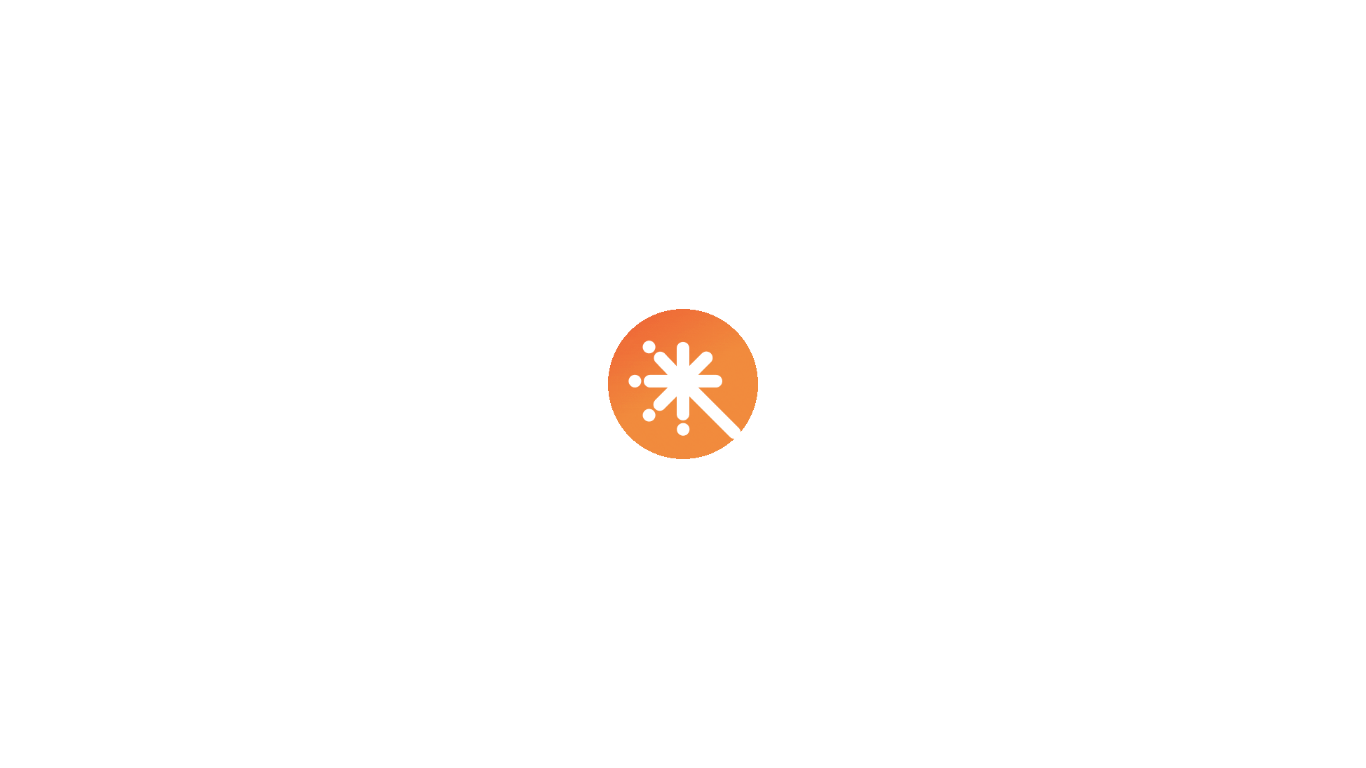 scroll, scrollTop: 0, scrollLeft: 0, axis: both 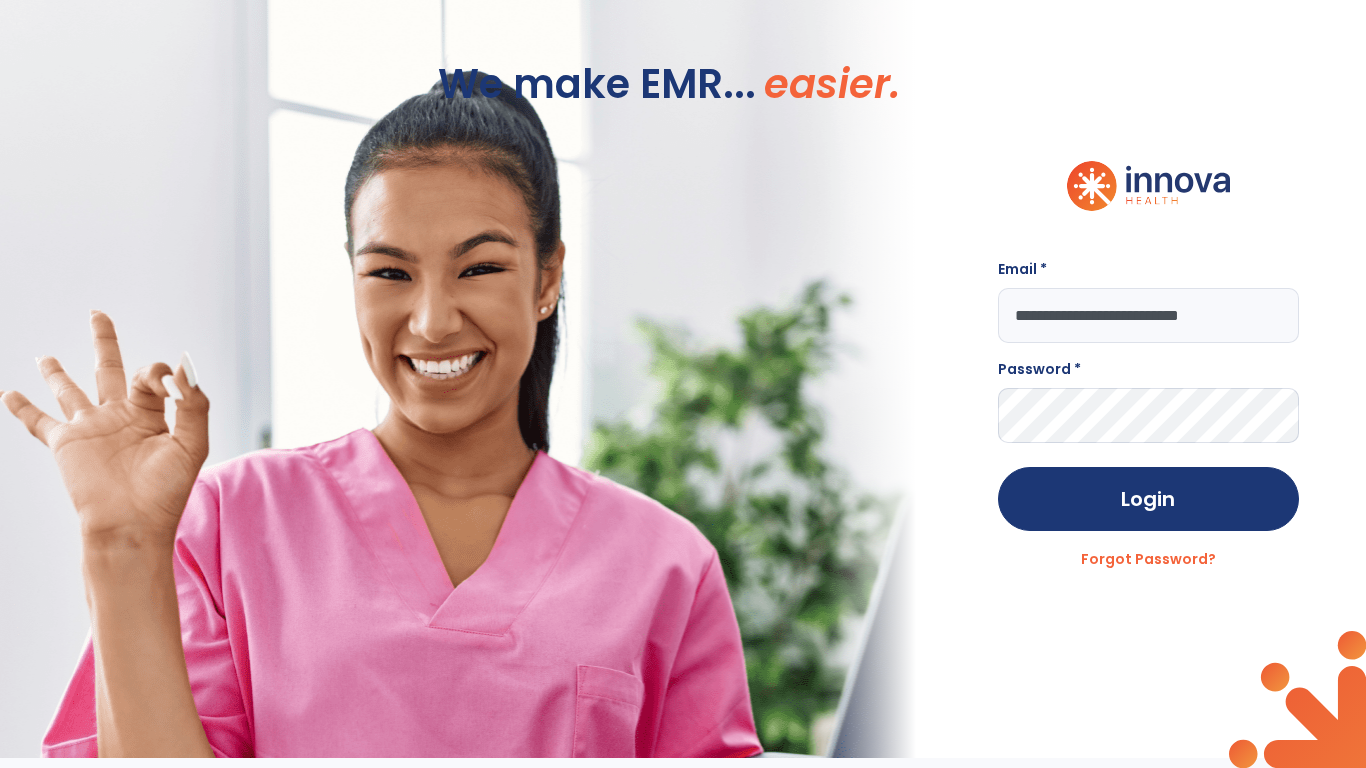 type on "**********" 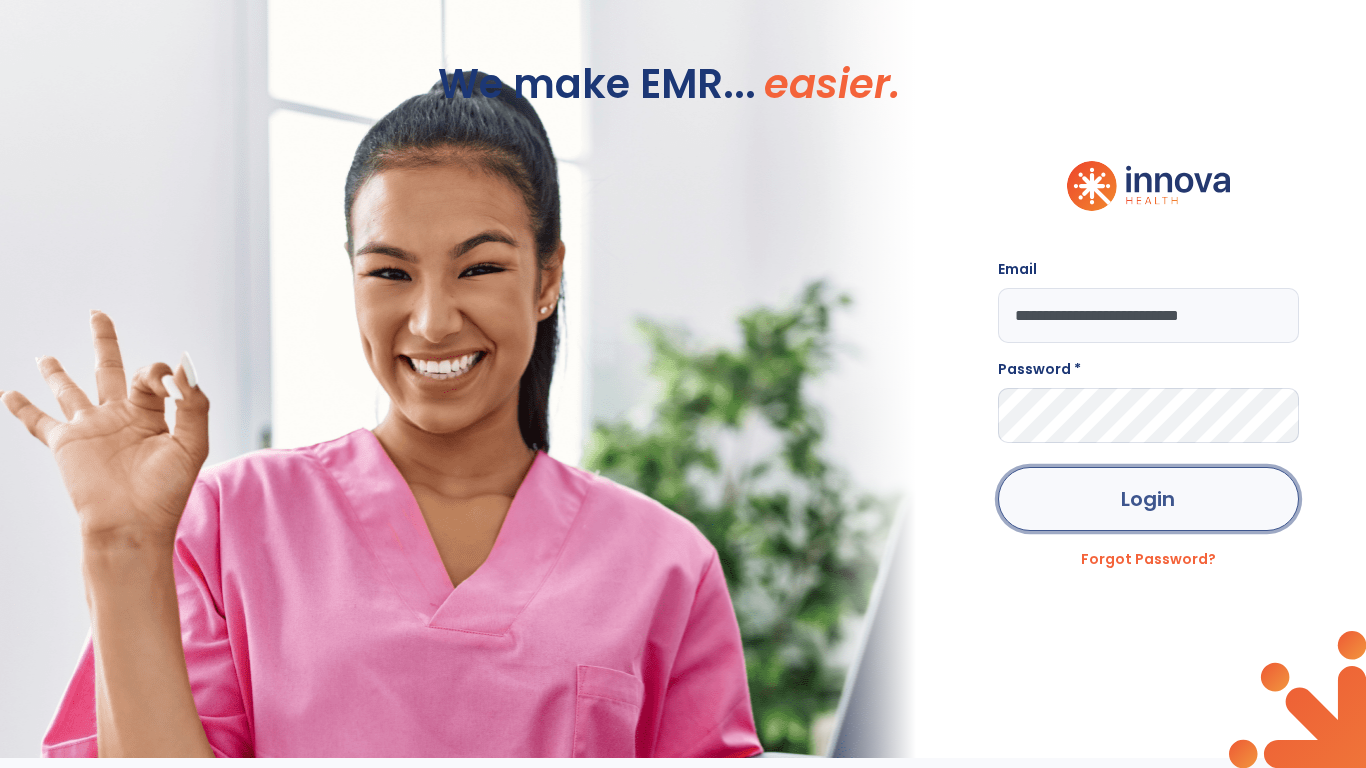 click on "Login" 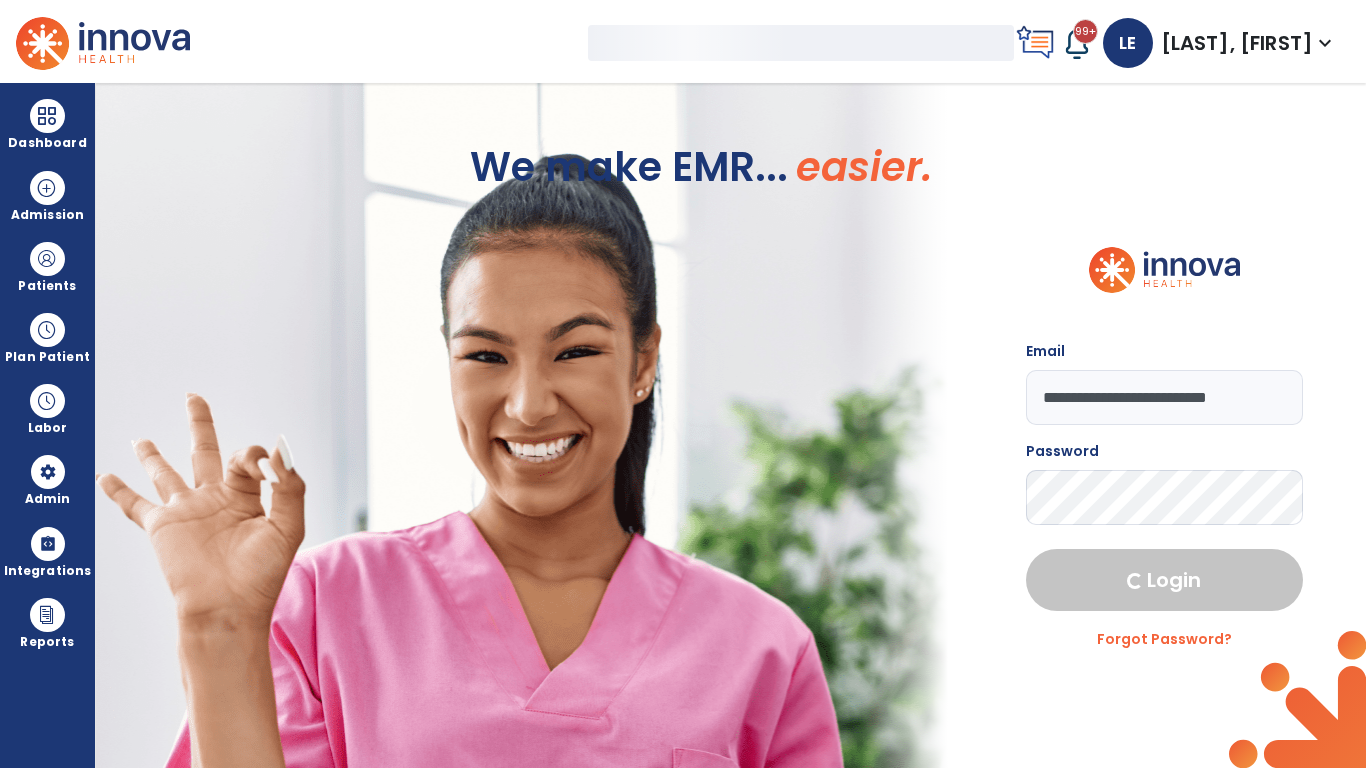 select on "***" 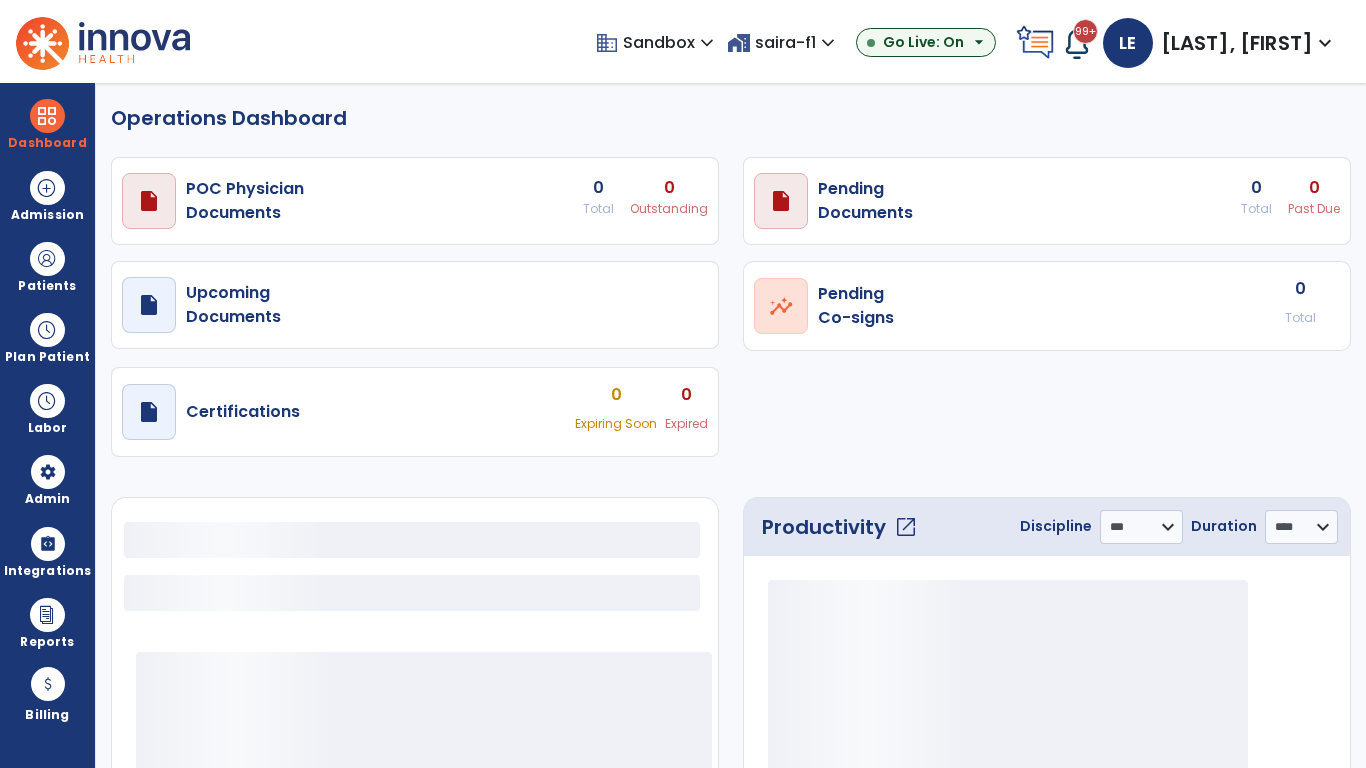 select on "***" 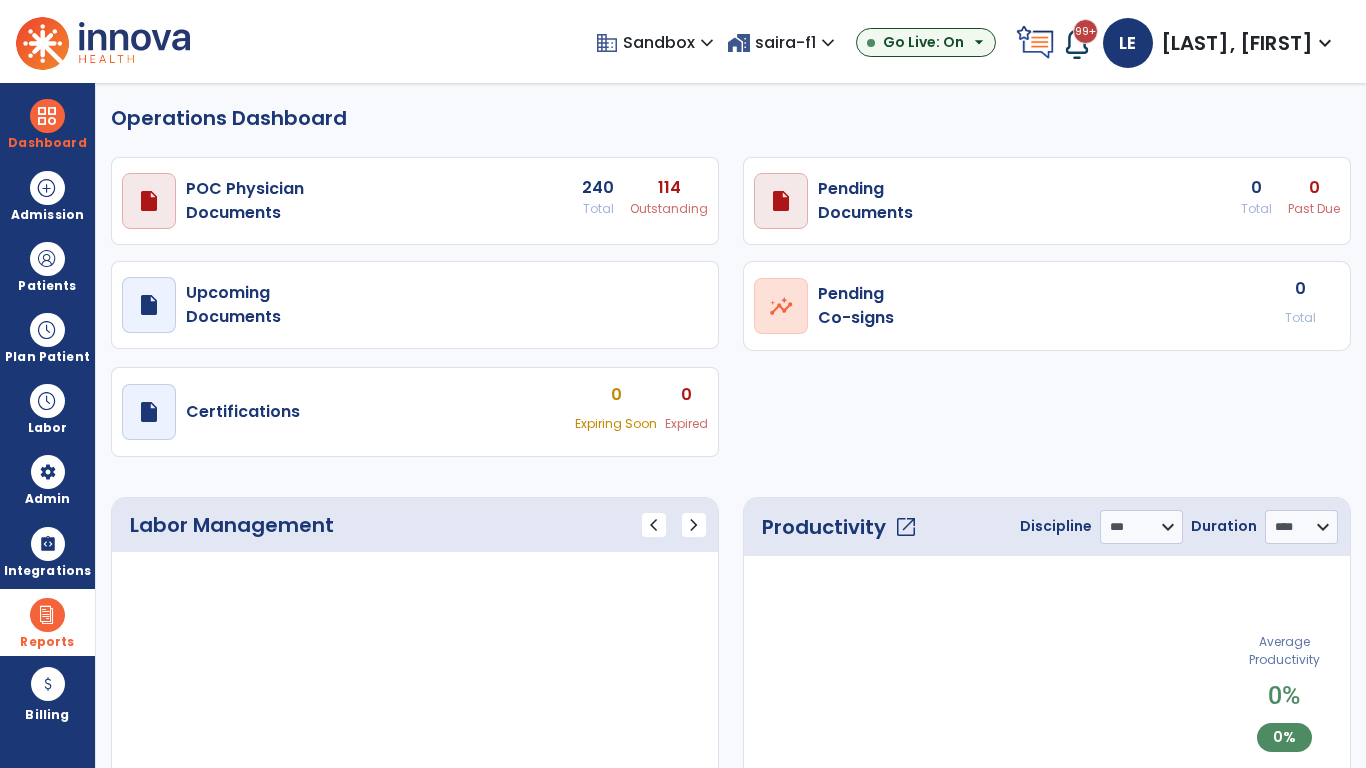 click at bounding box center (47, 615) 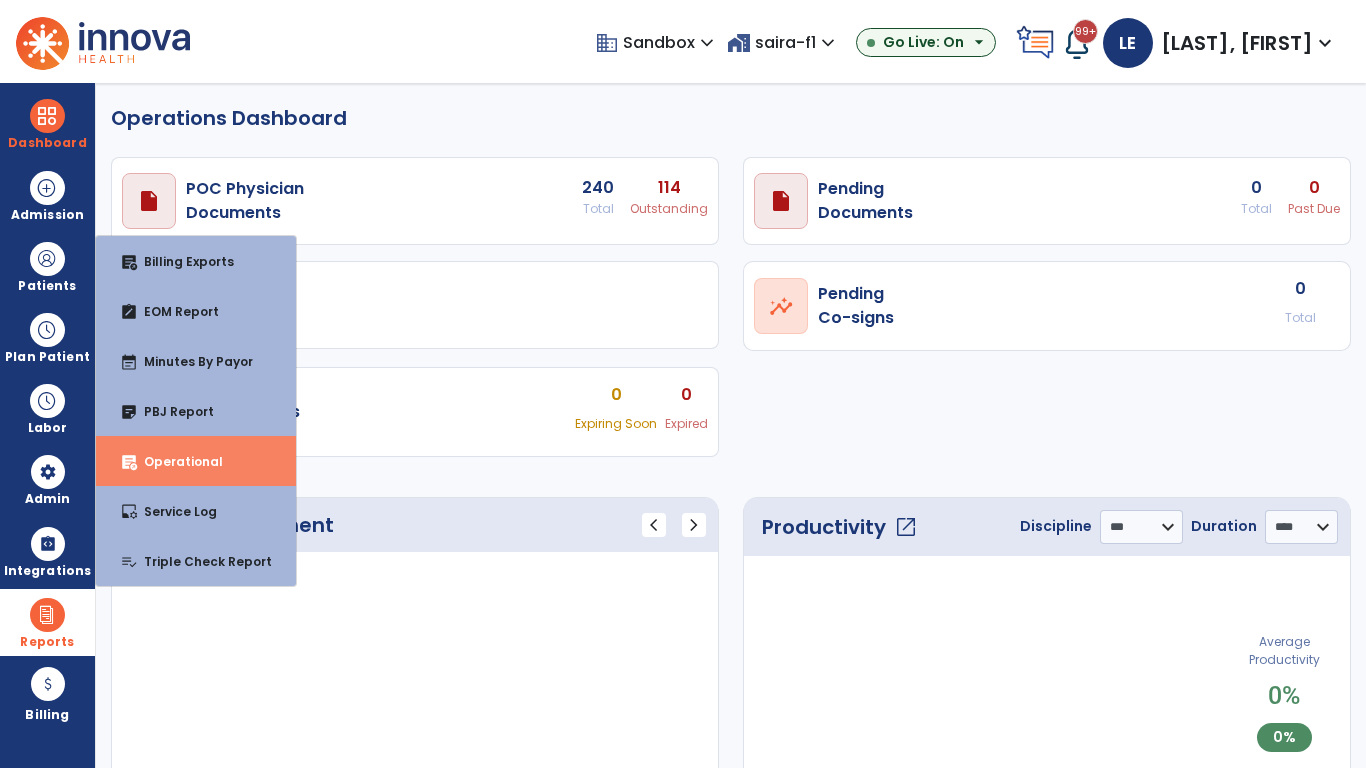 click on "Operational" at bounding box center (175, 461) 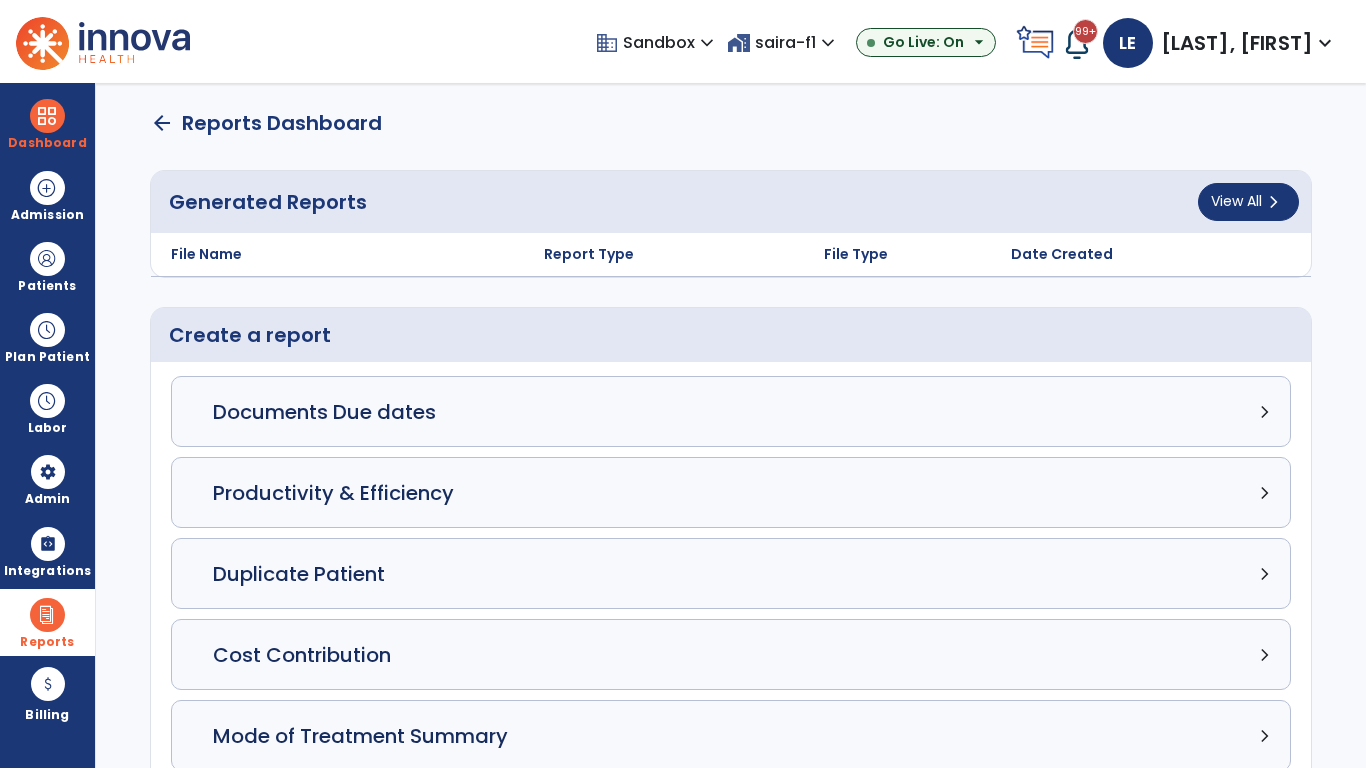 click on "Census Detail chevron_right" 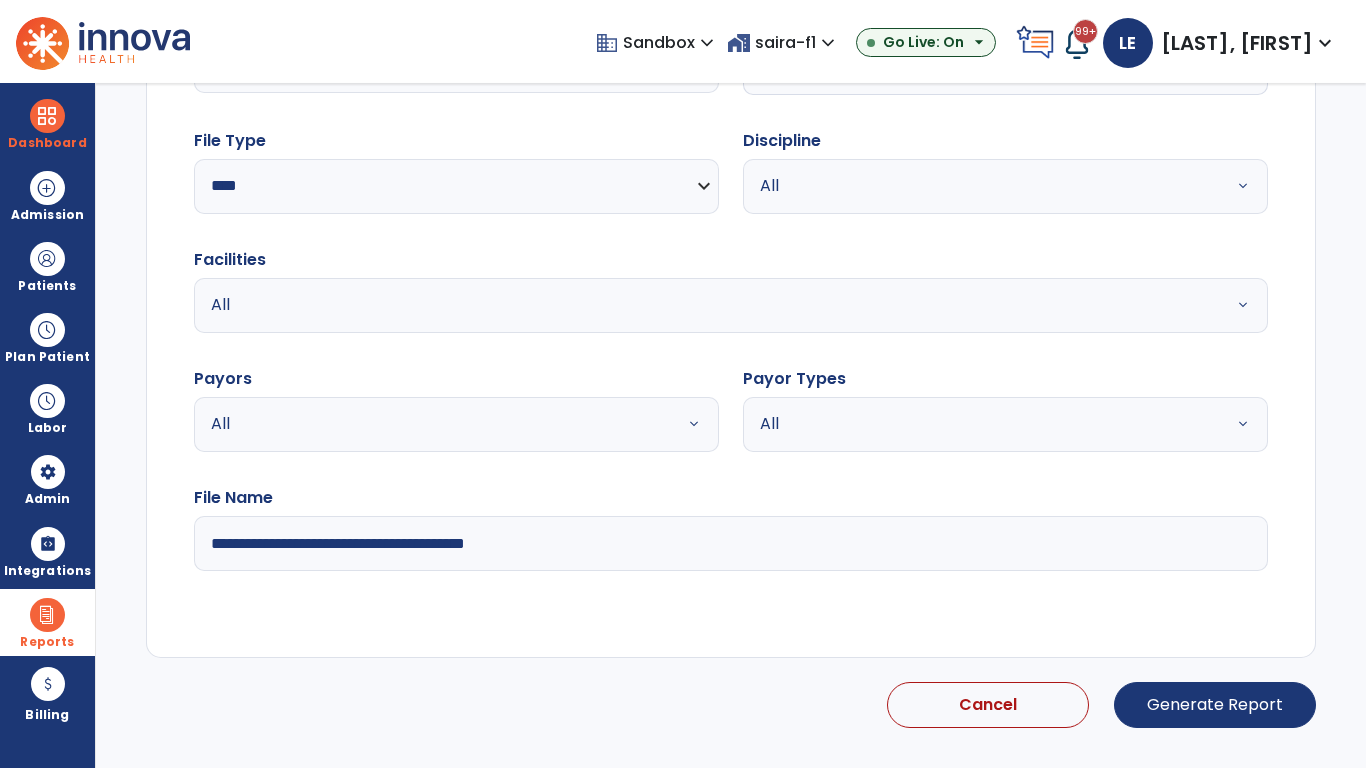 select on "*****" 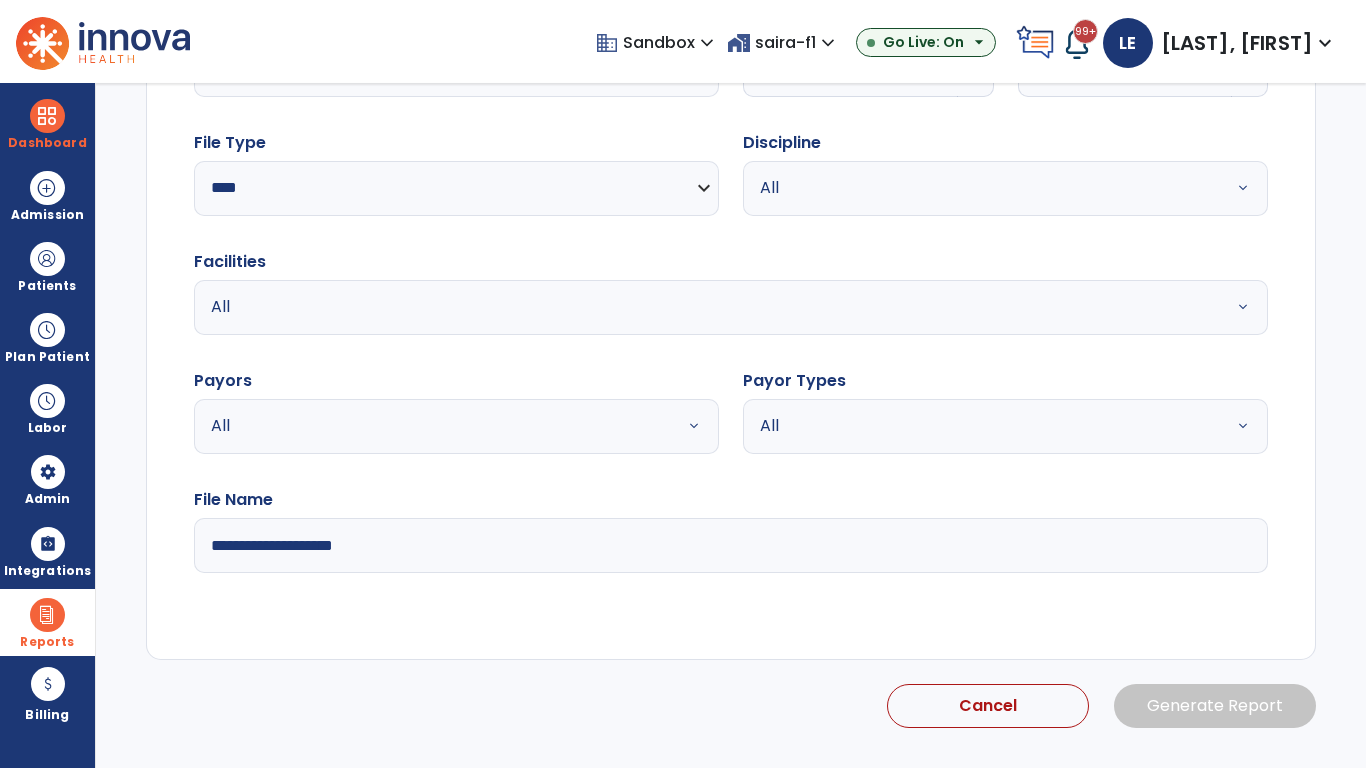 click 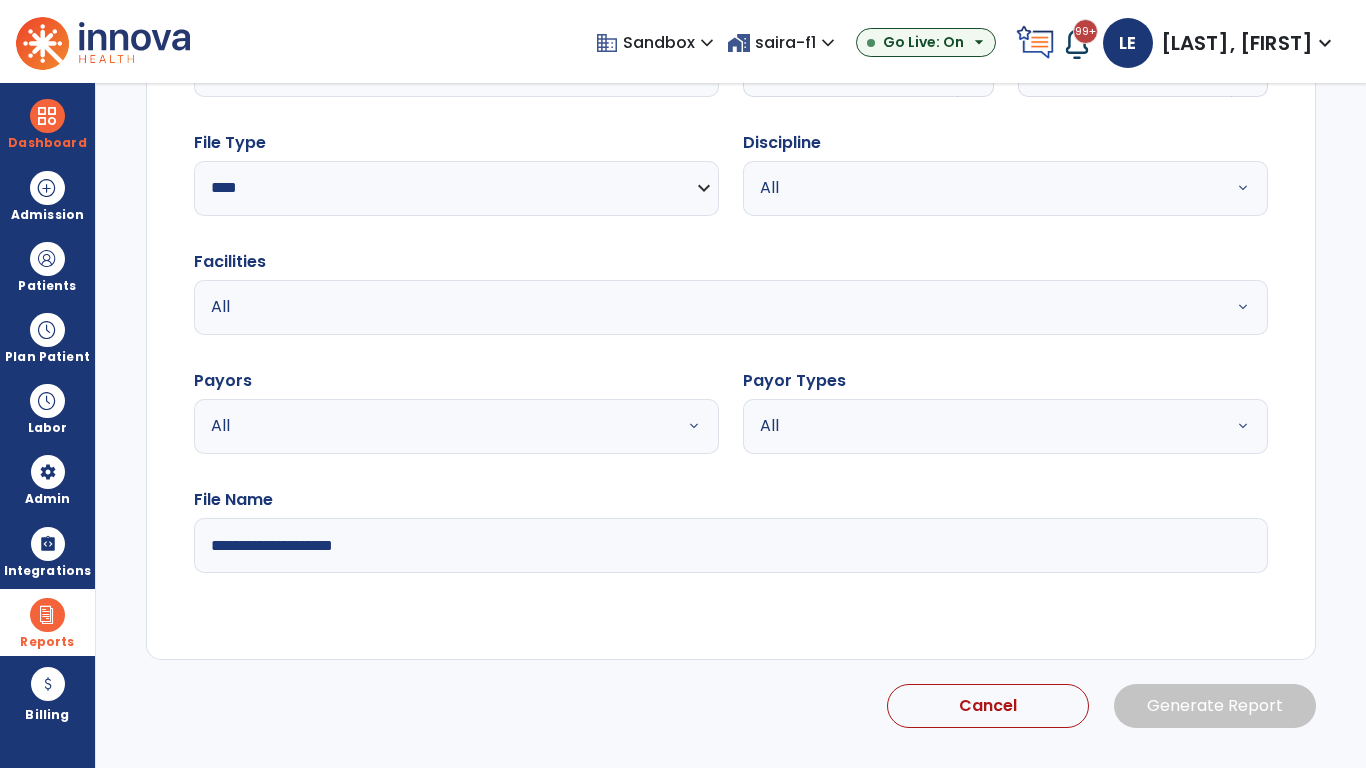 select on "*" 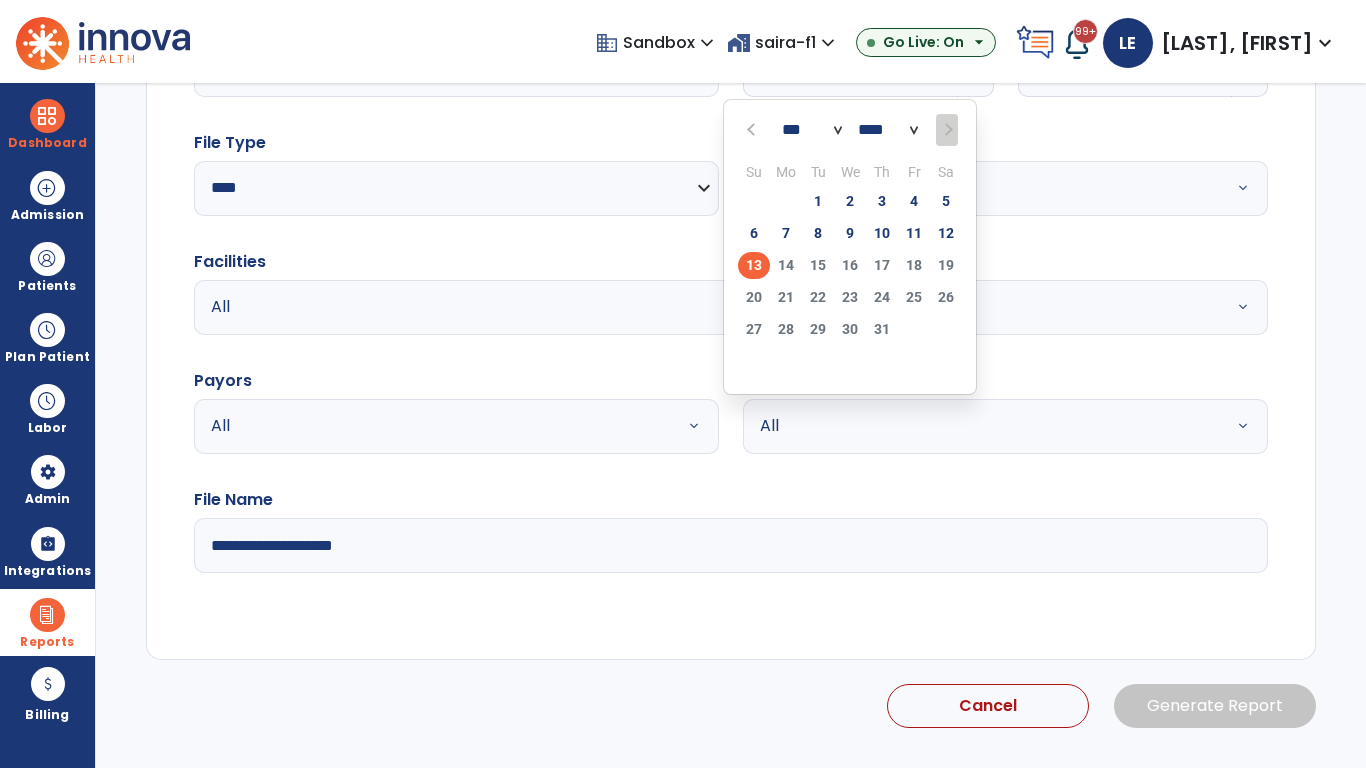scroll, scrollTop: 192, scrollLeft: 0, axis: vertical 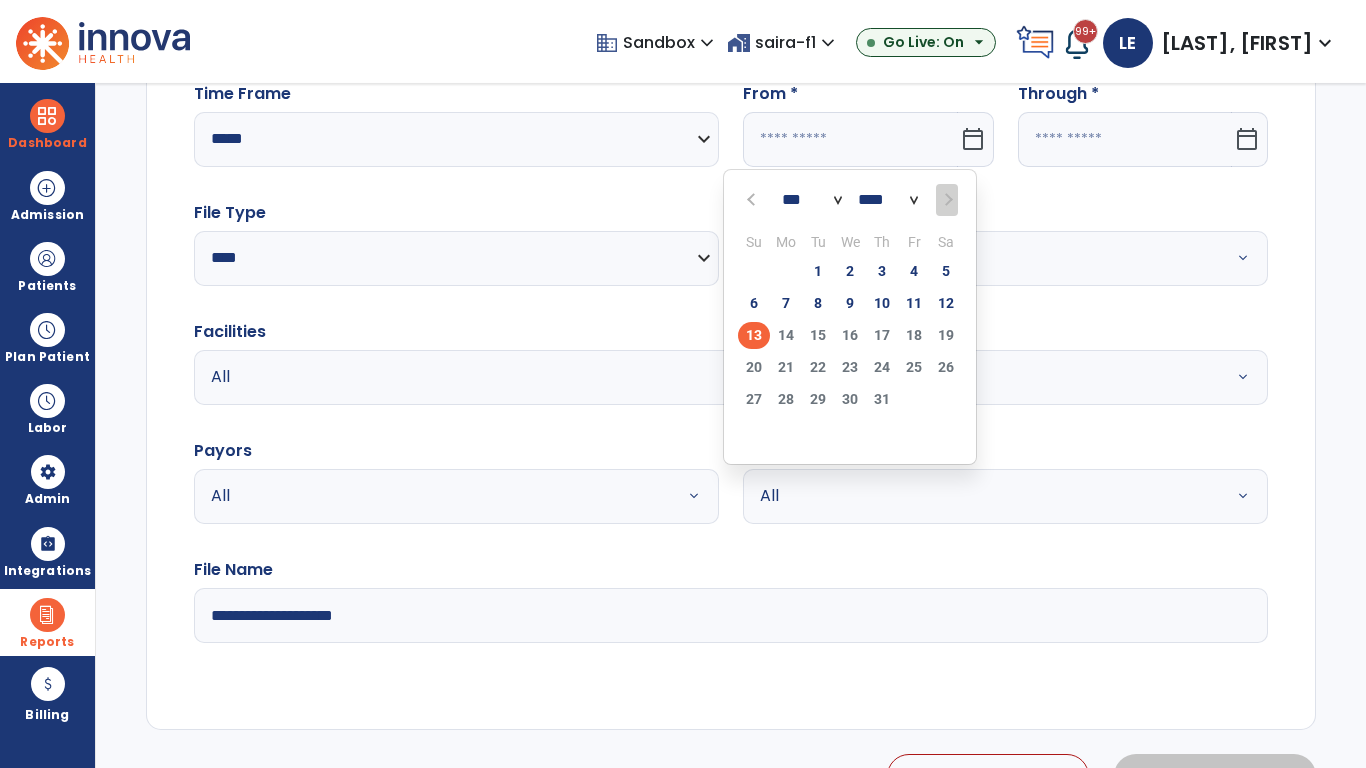 select on "****" 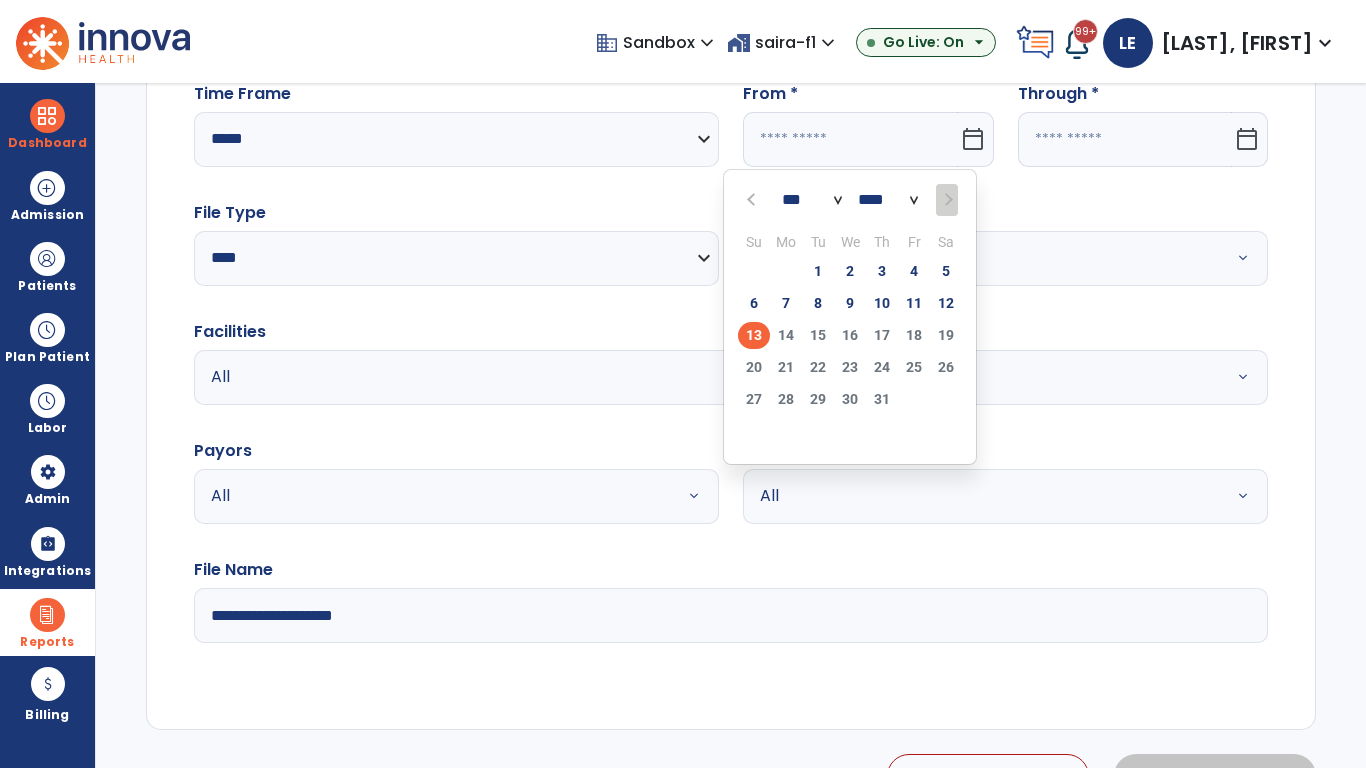 select on "**" 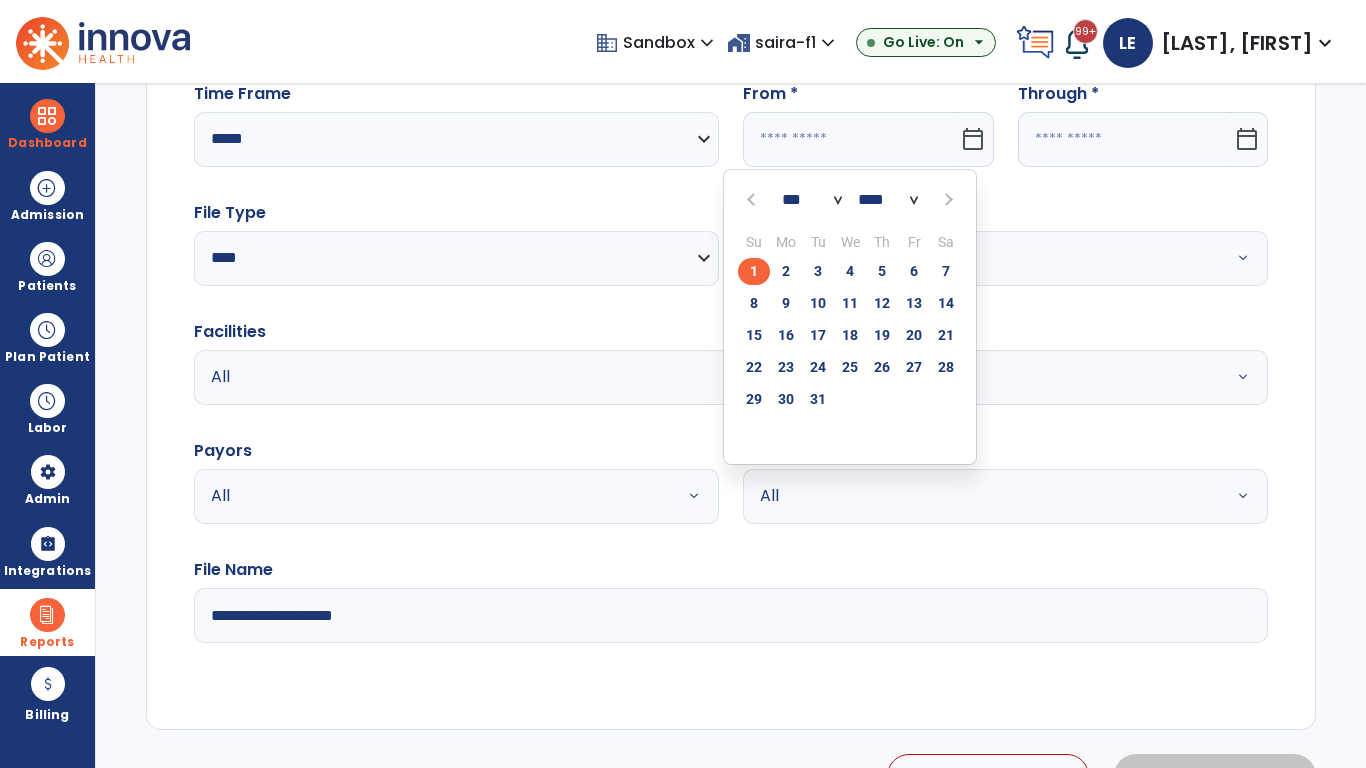click on "1" 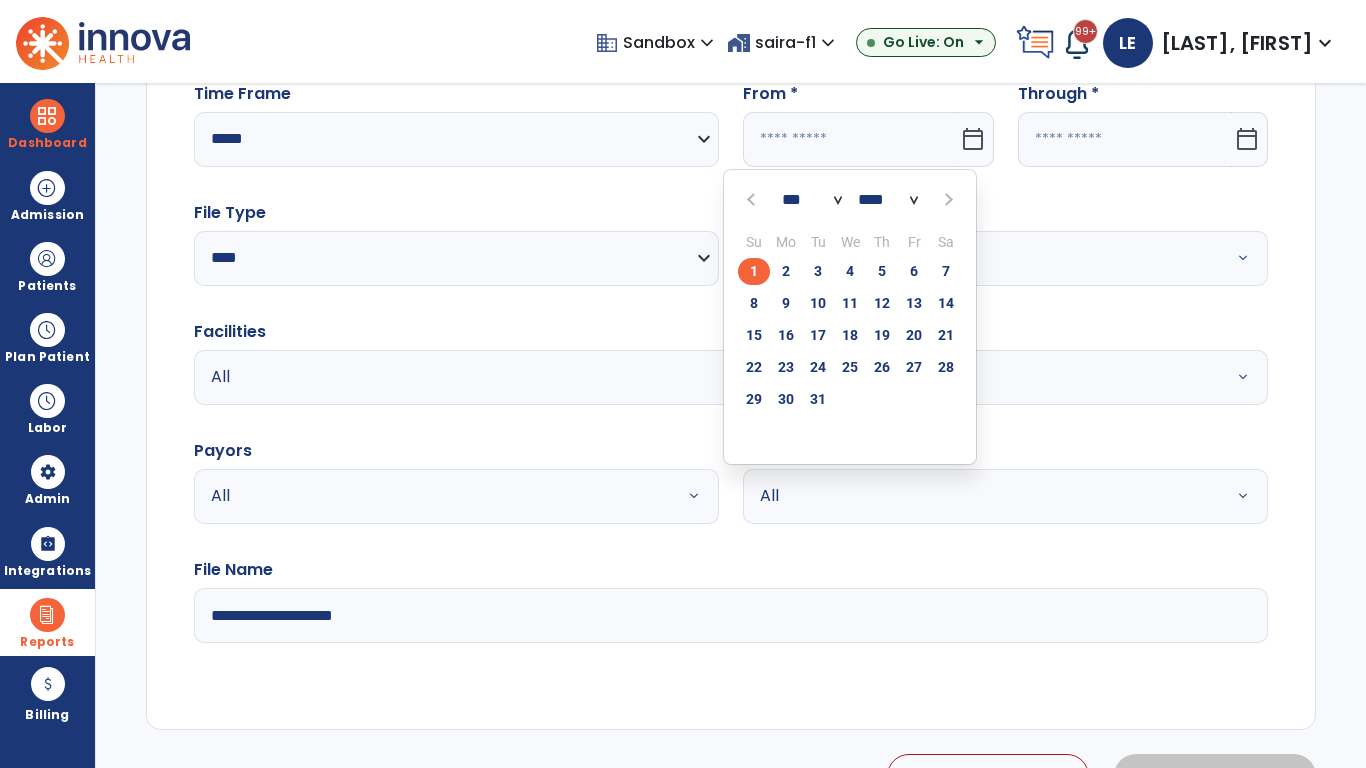 type on "**********" 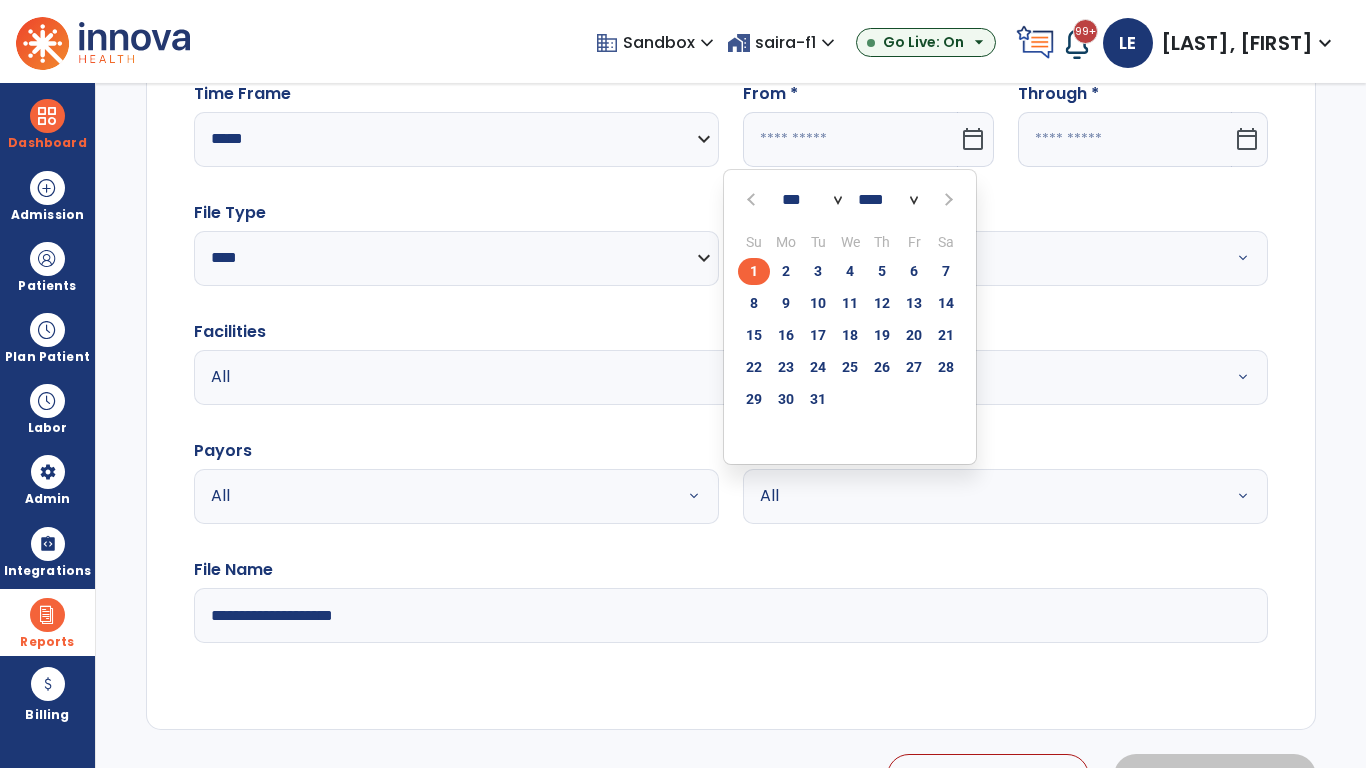 type on "*********" 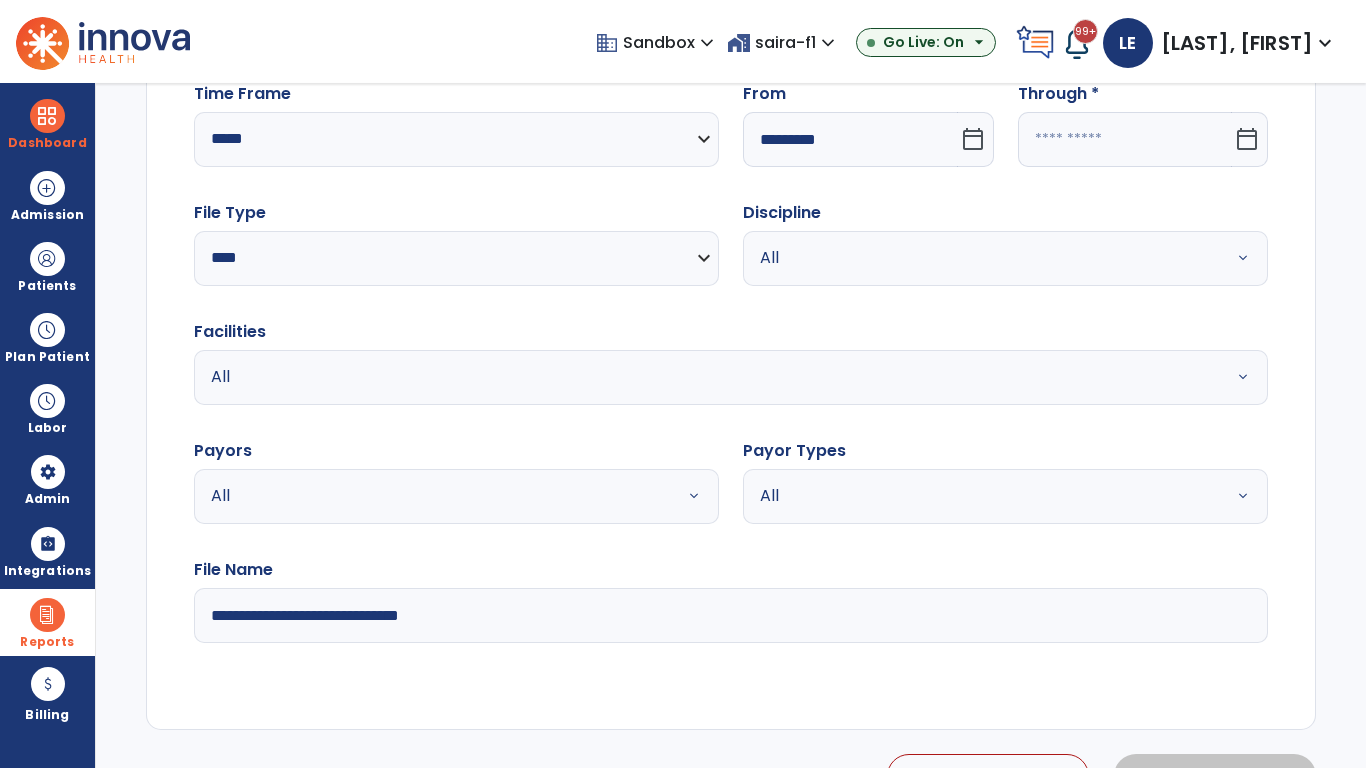 click 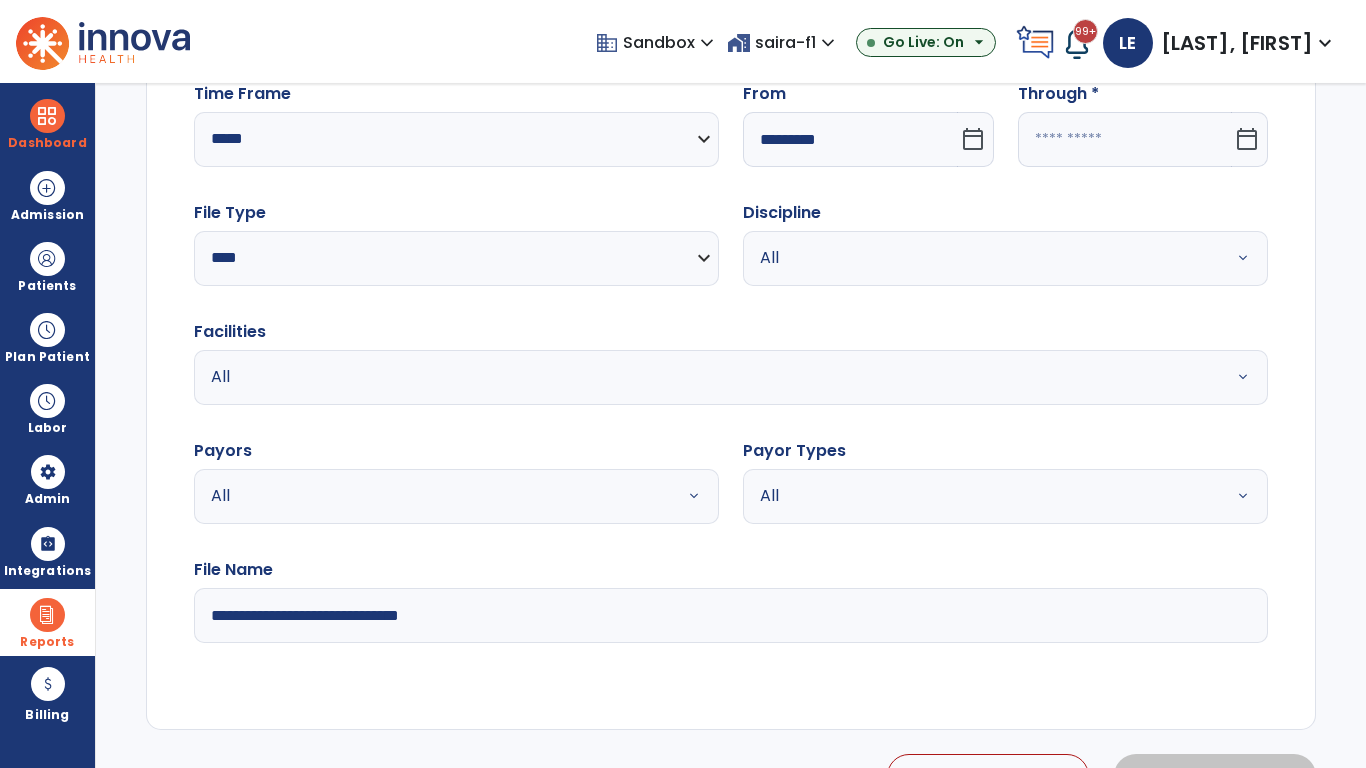 select on "*" 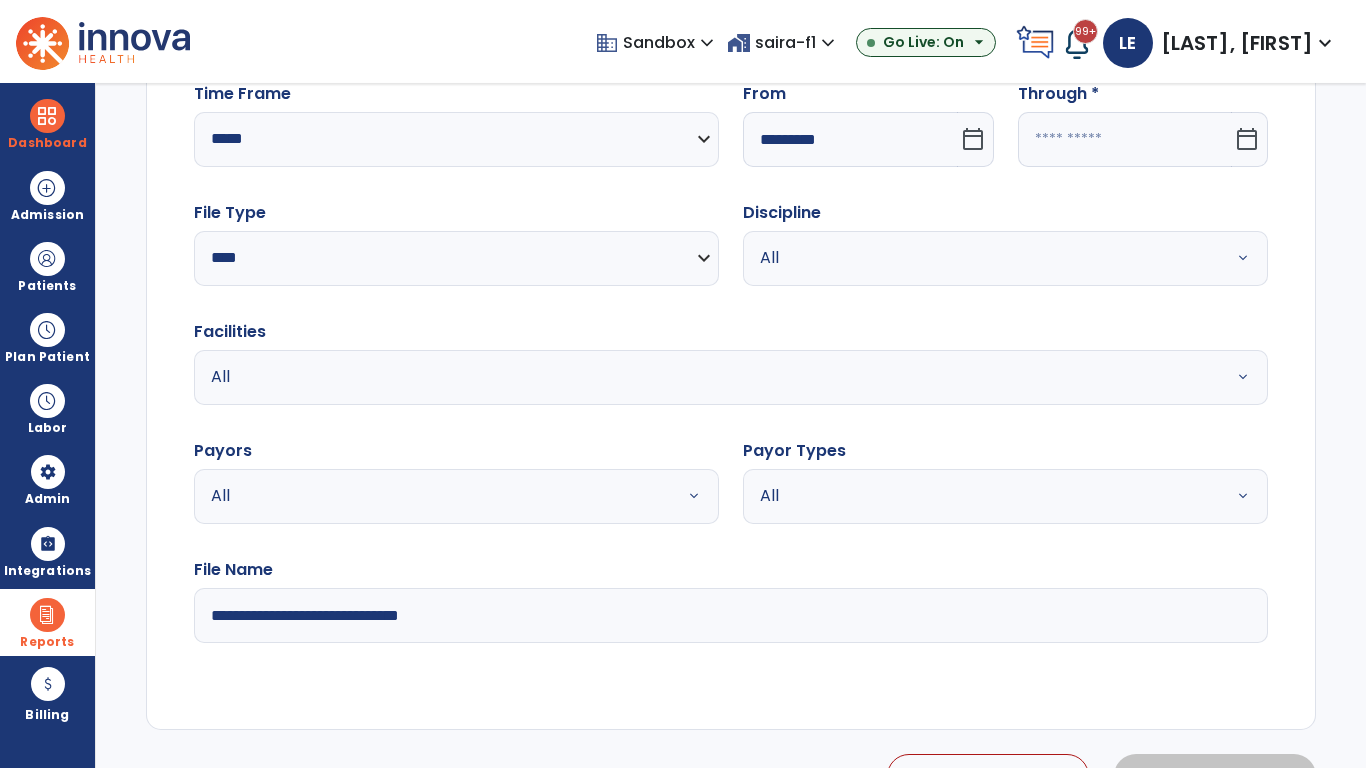 select on "****" 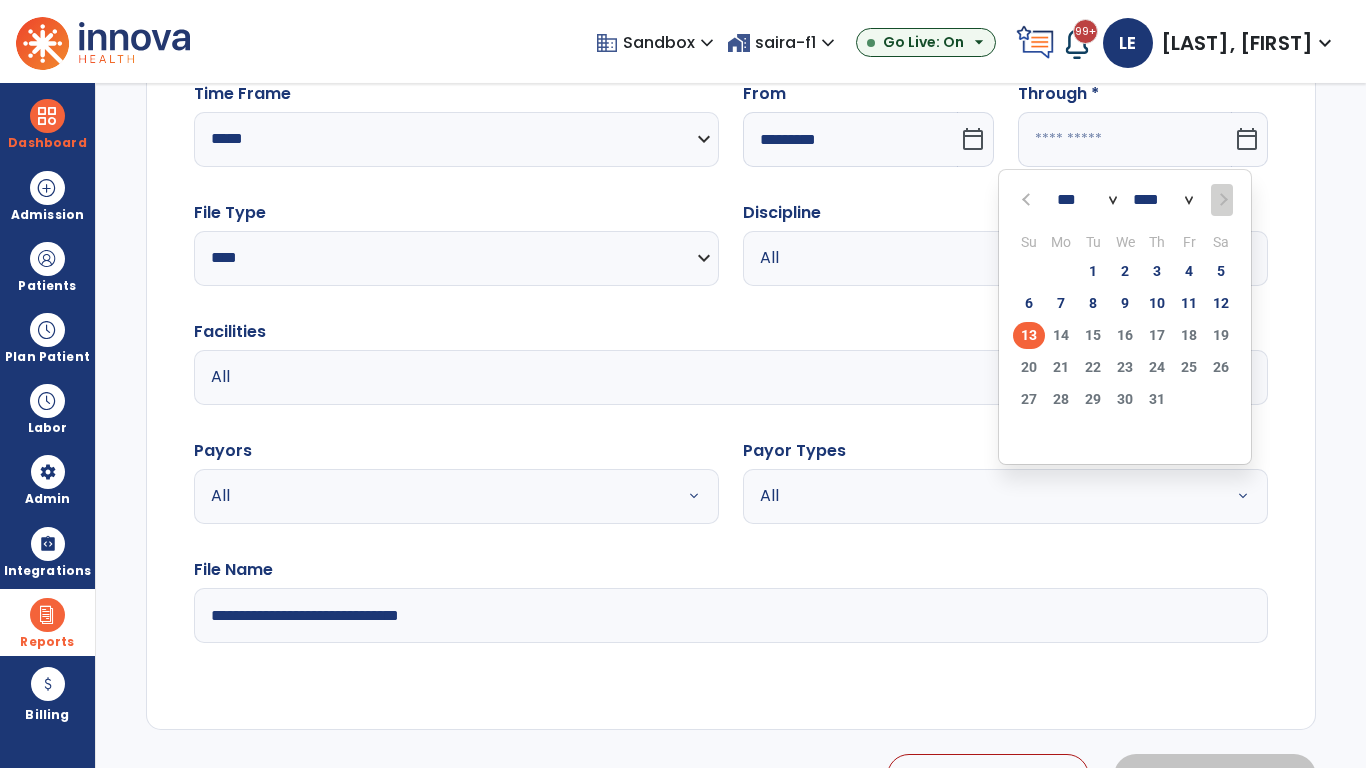 select on "*" 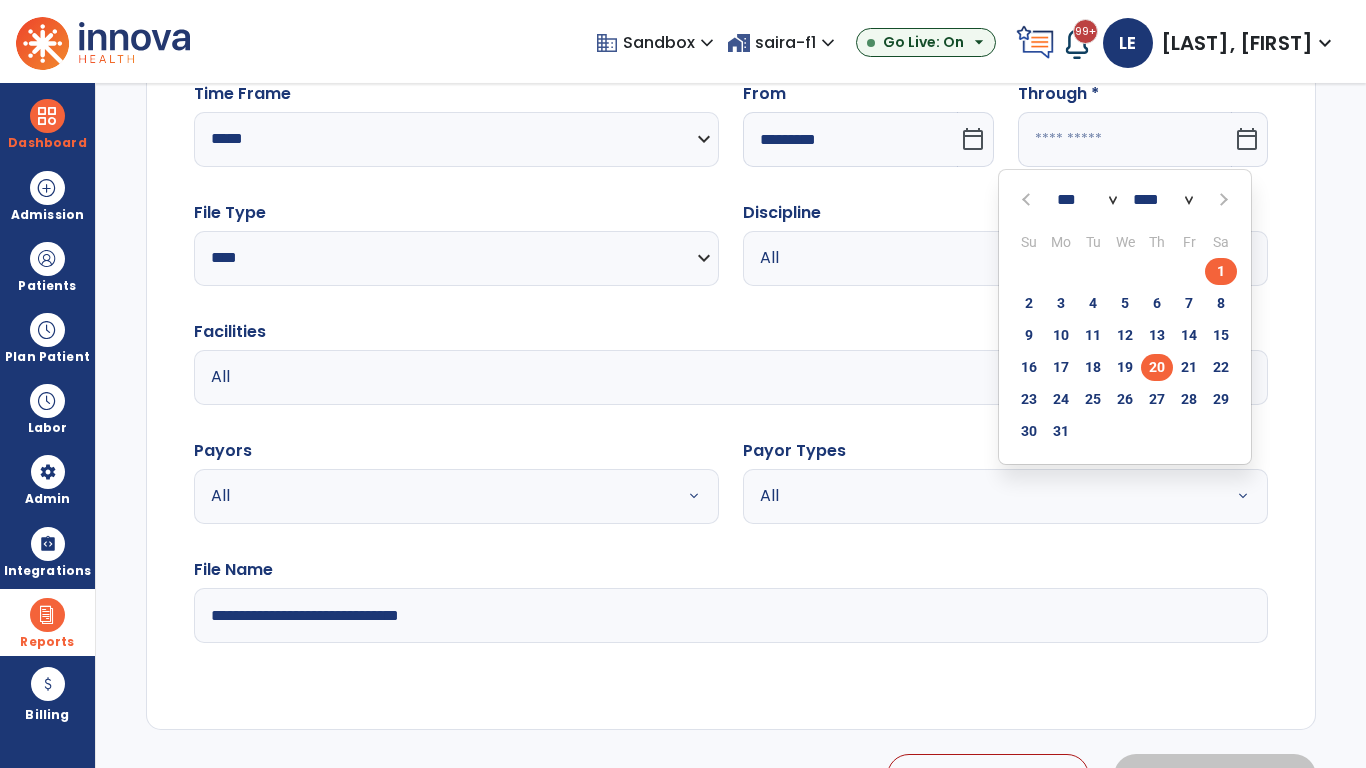 click on "20" 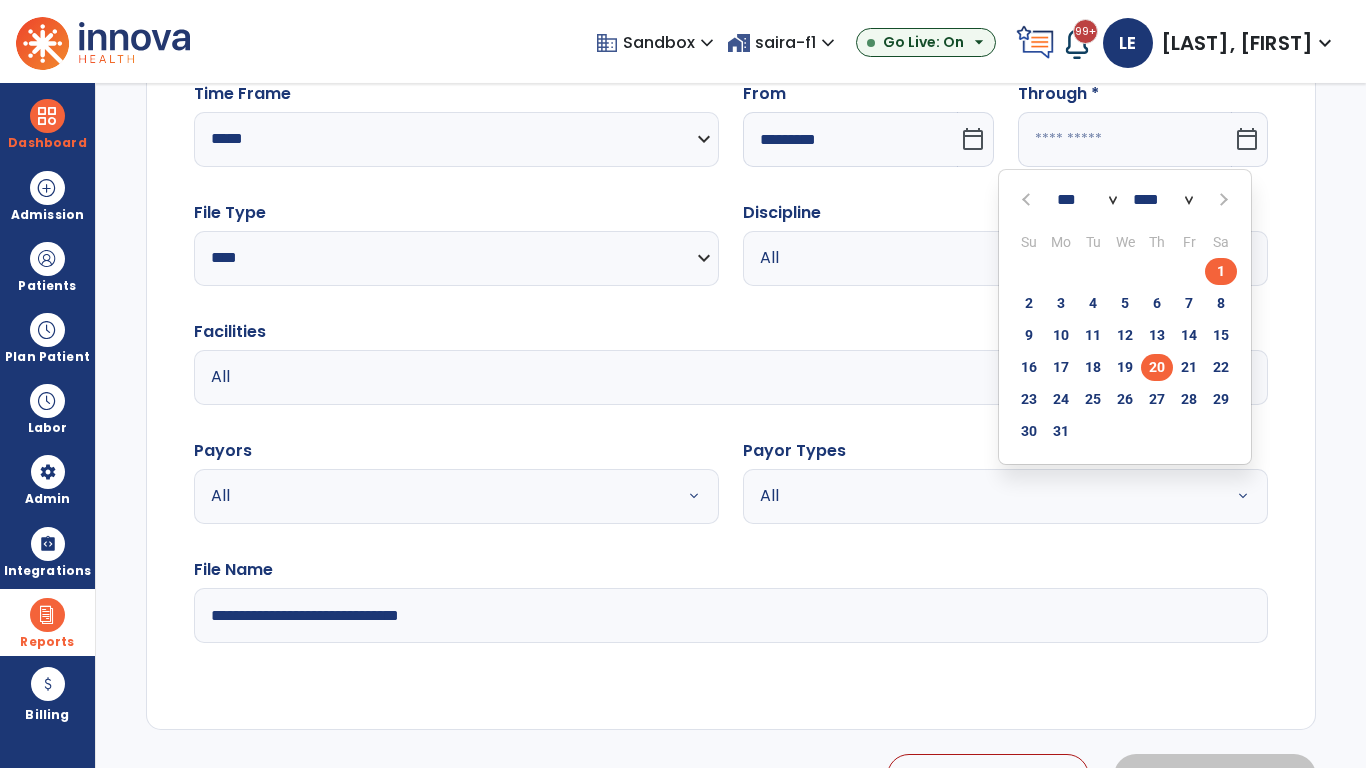 type on "**********" 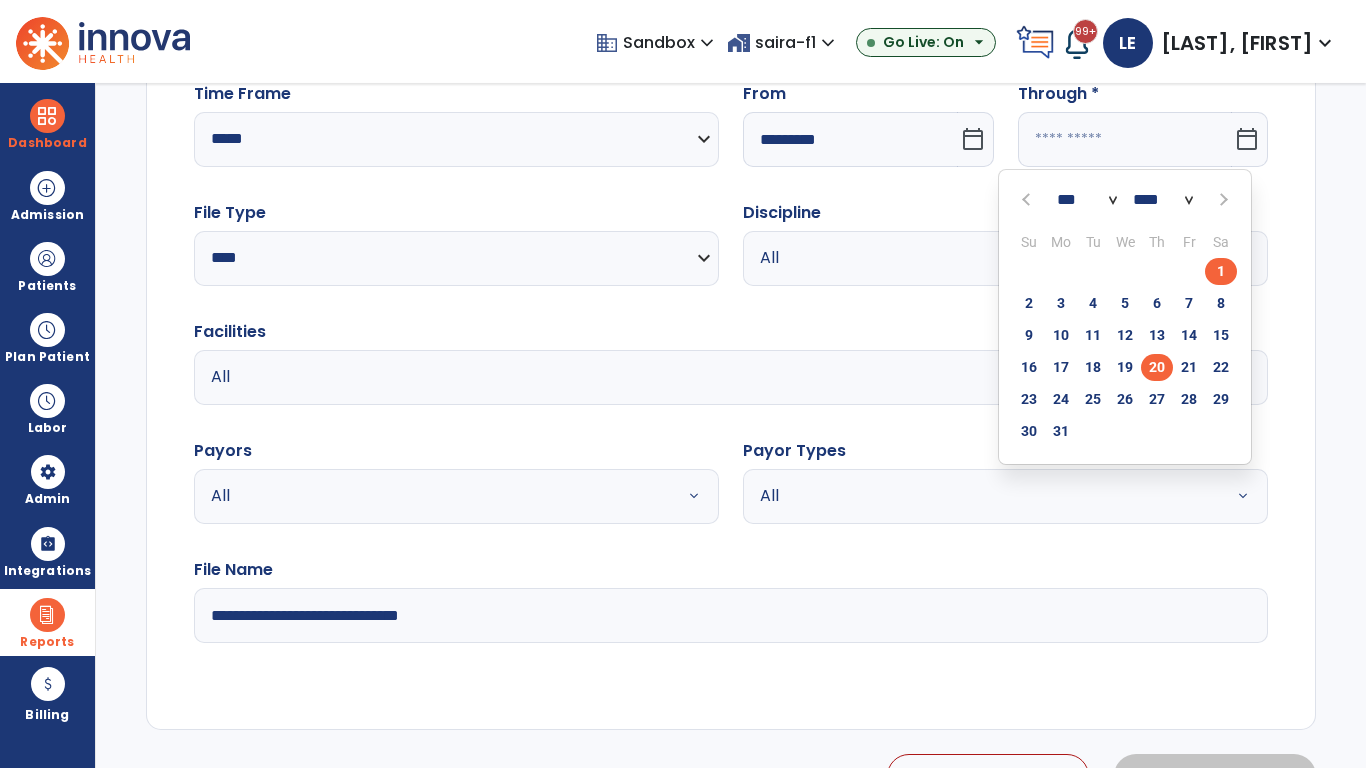 type on "*********" 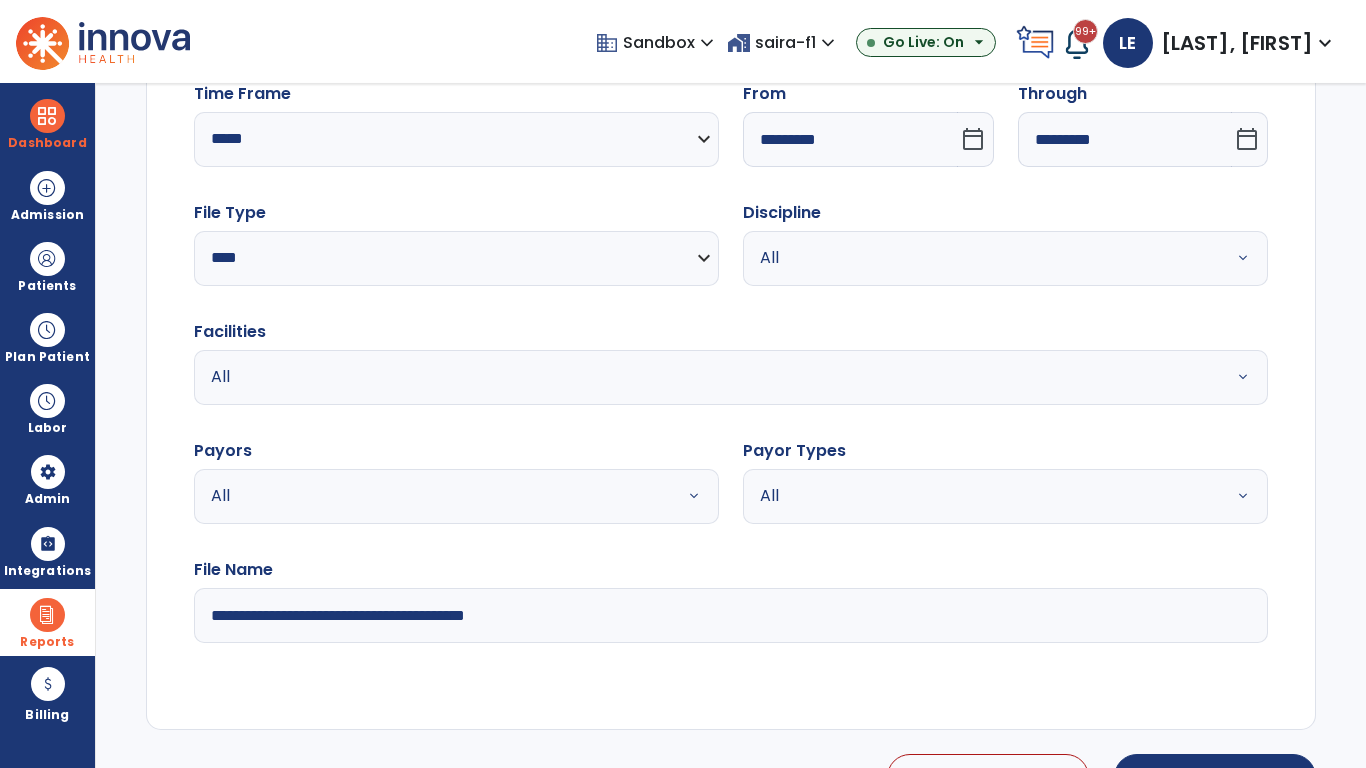 click on "All" at bounding box center (981, 258) 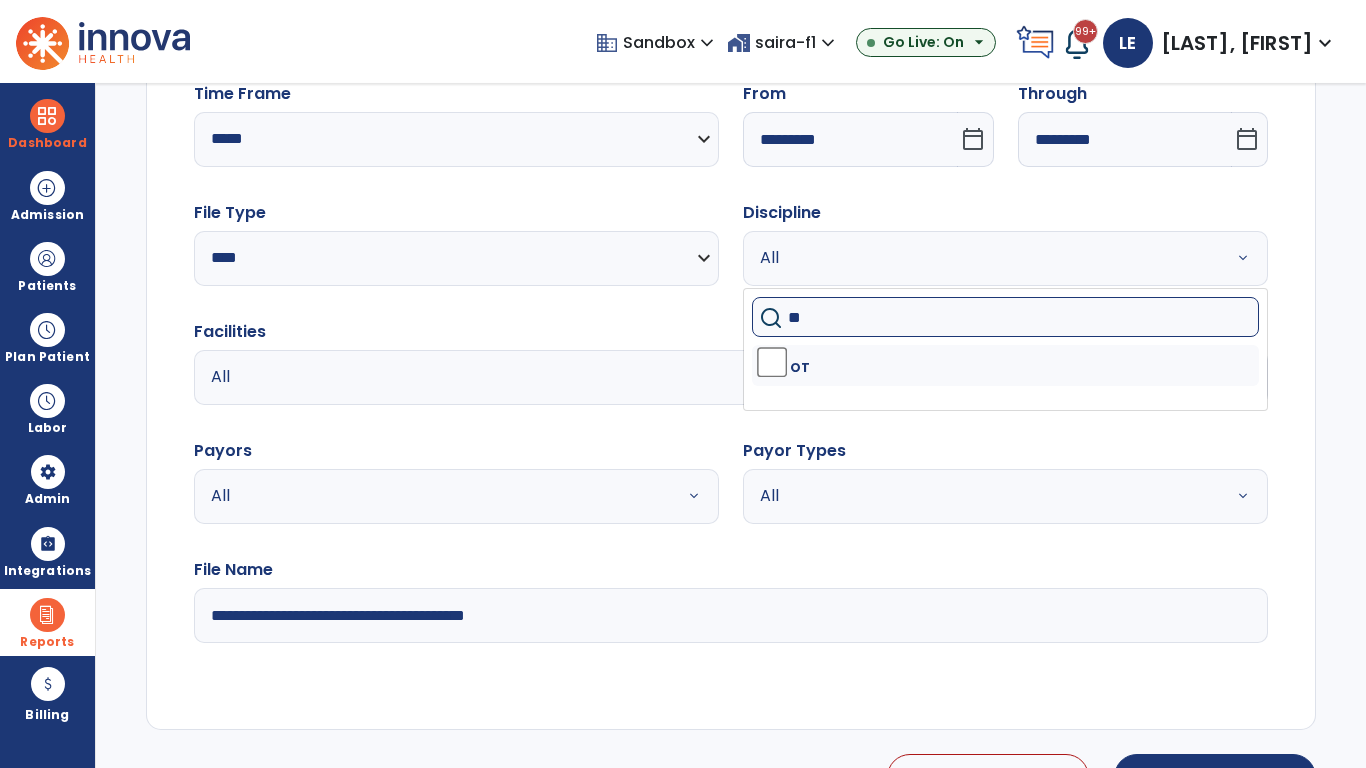 type on "**" 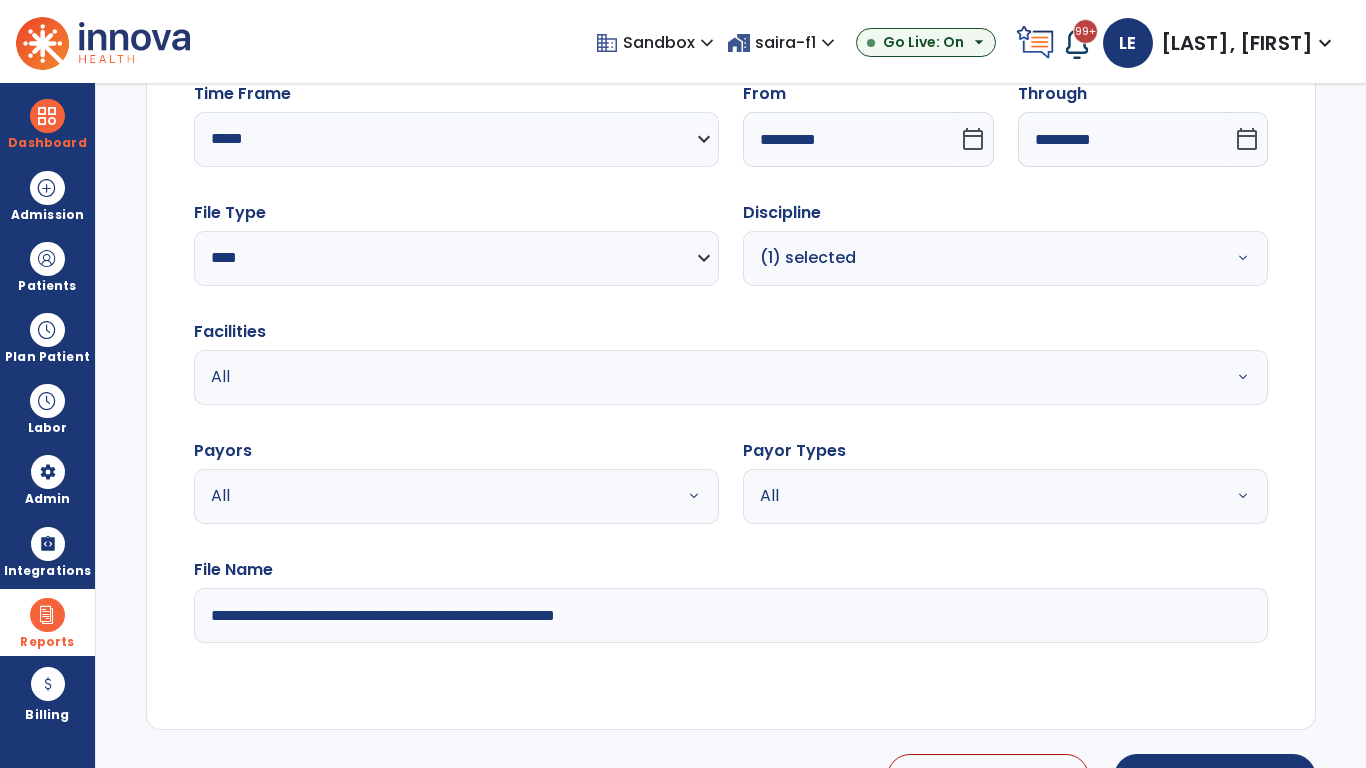 type on "**********" 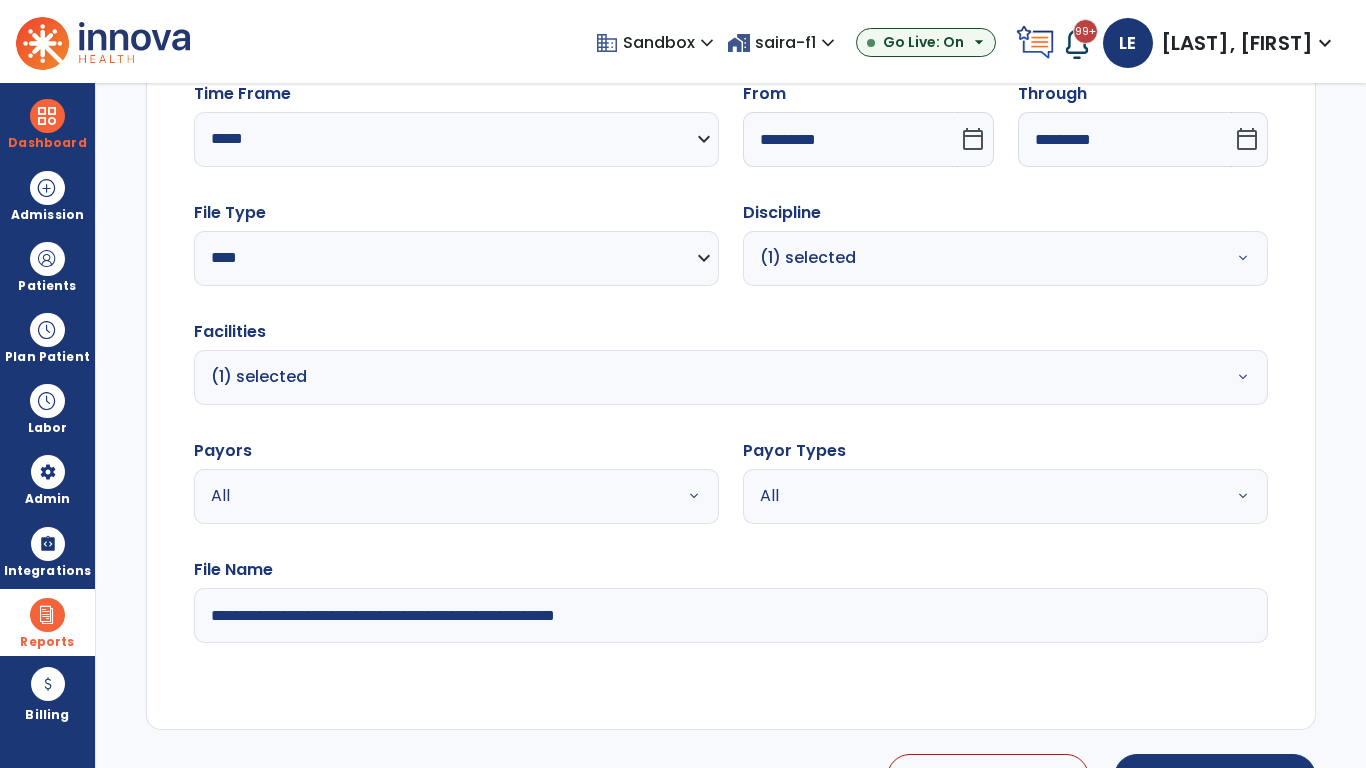 scroll, scrollTop: 224, scrollLeft: 0, axis: vertical 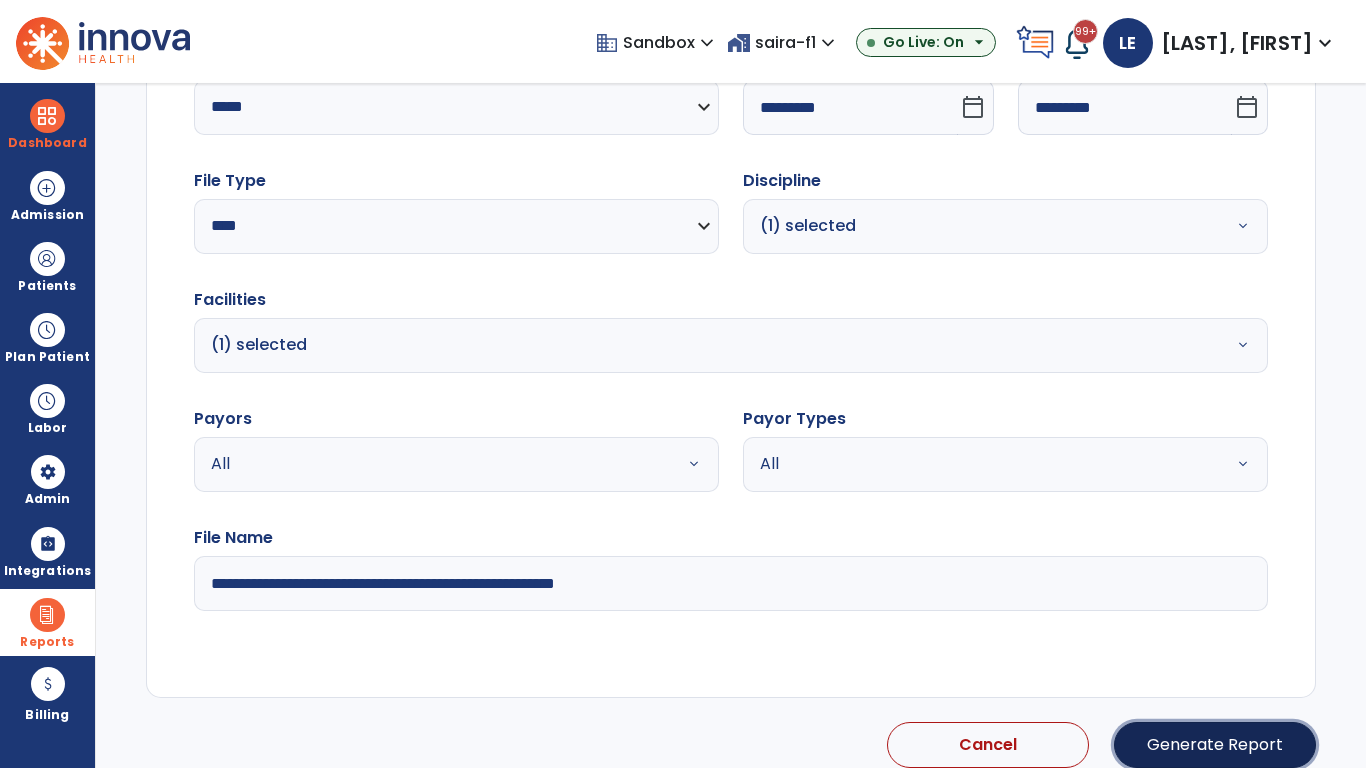 click on "Generate Report" 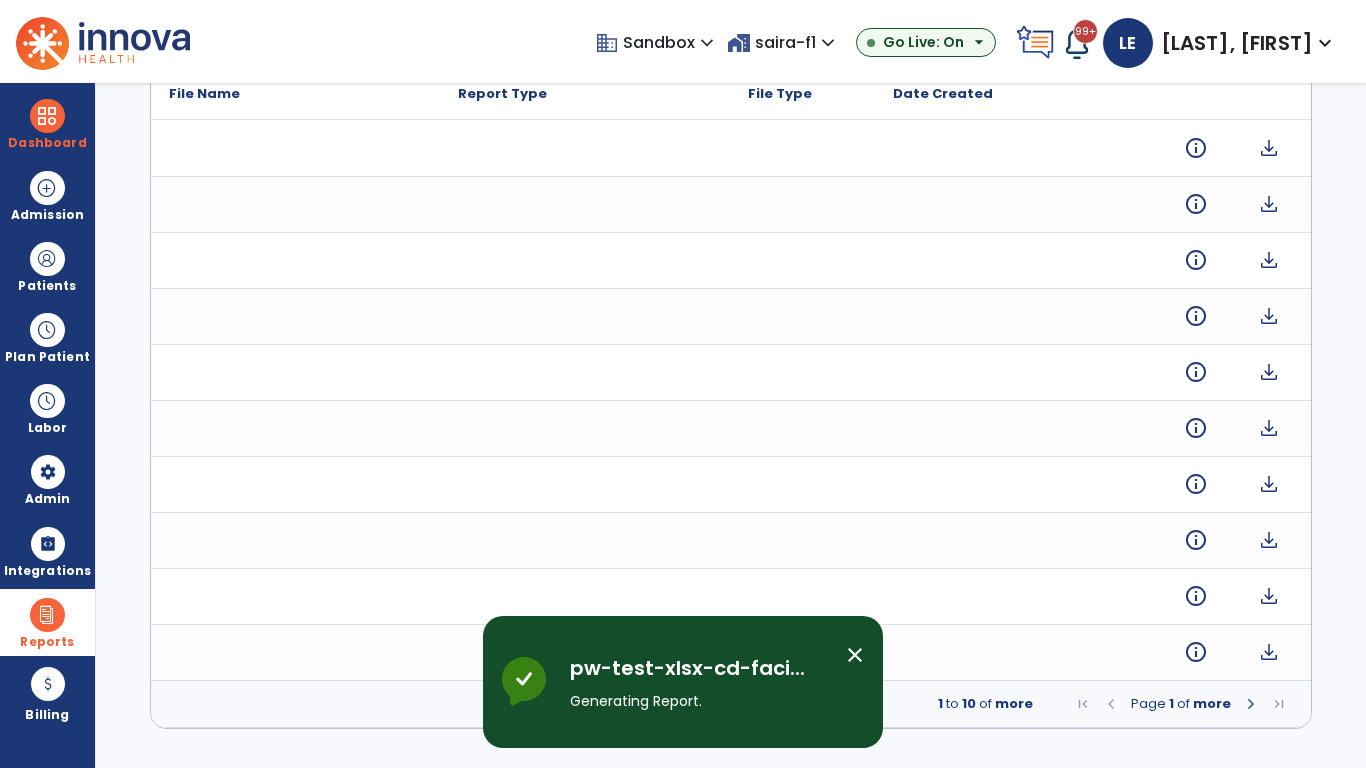 scroll, scrollTop: 0, scrollLeft: 0, axis: both 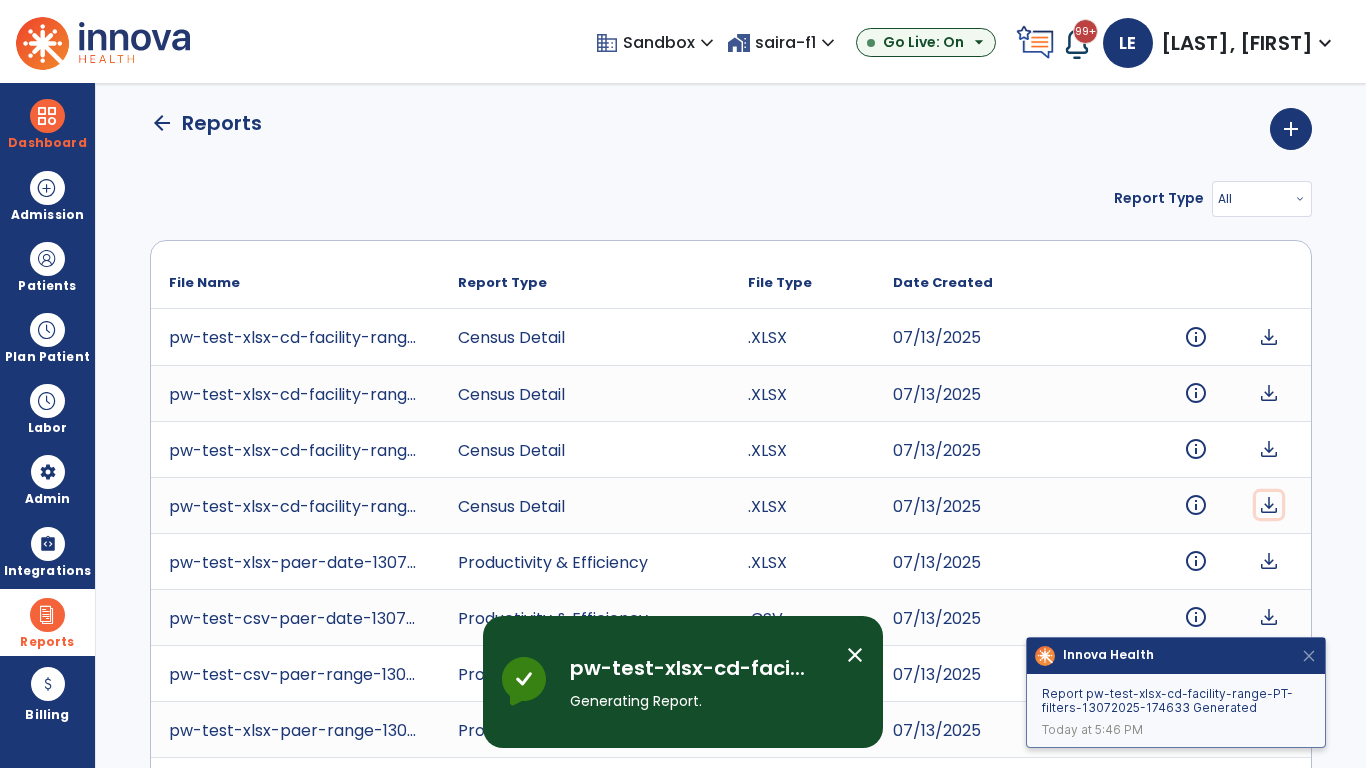 click on "download" 